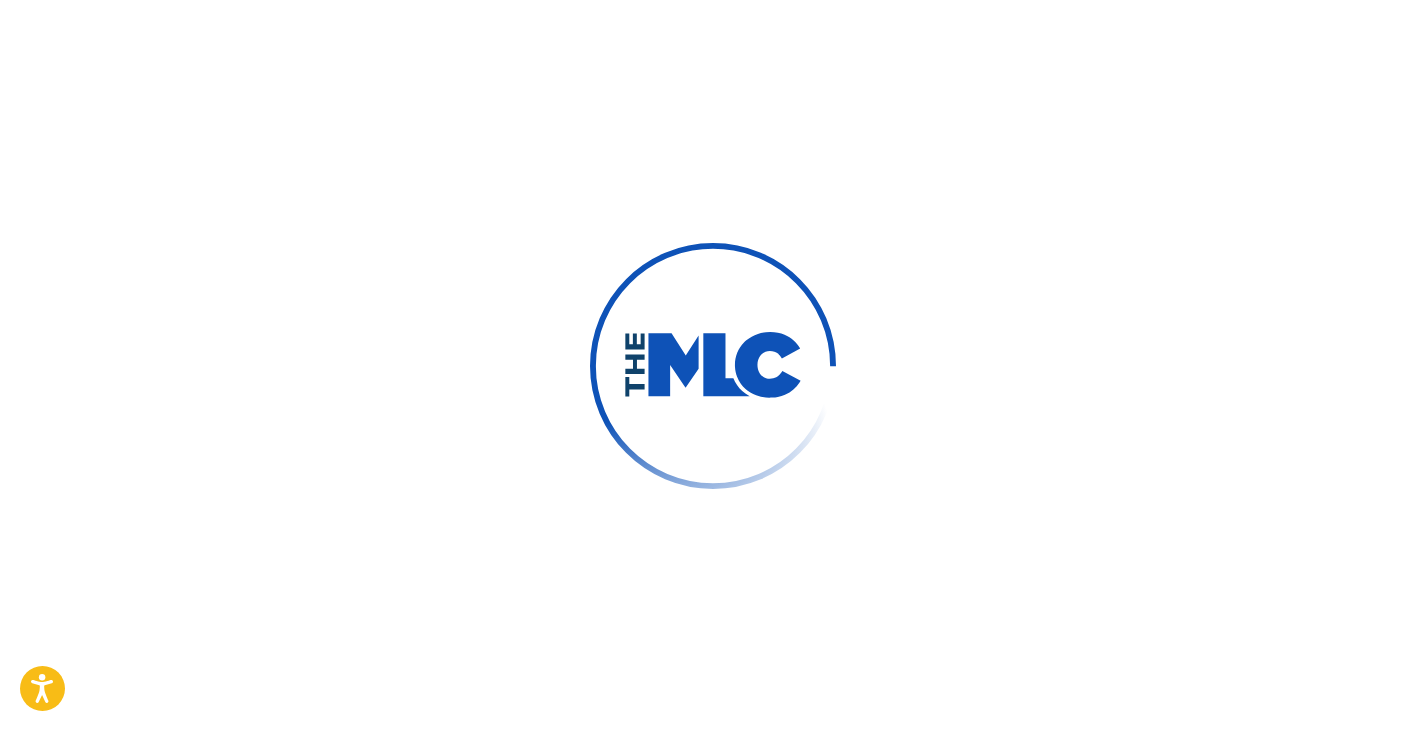 scroll, scrollTop: 0, scrollLeft: 0, axis: both 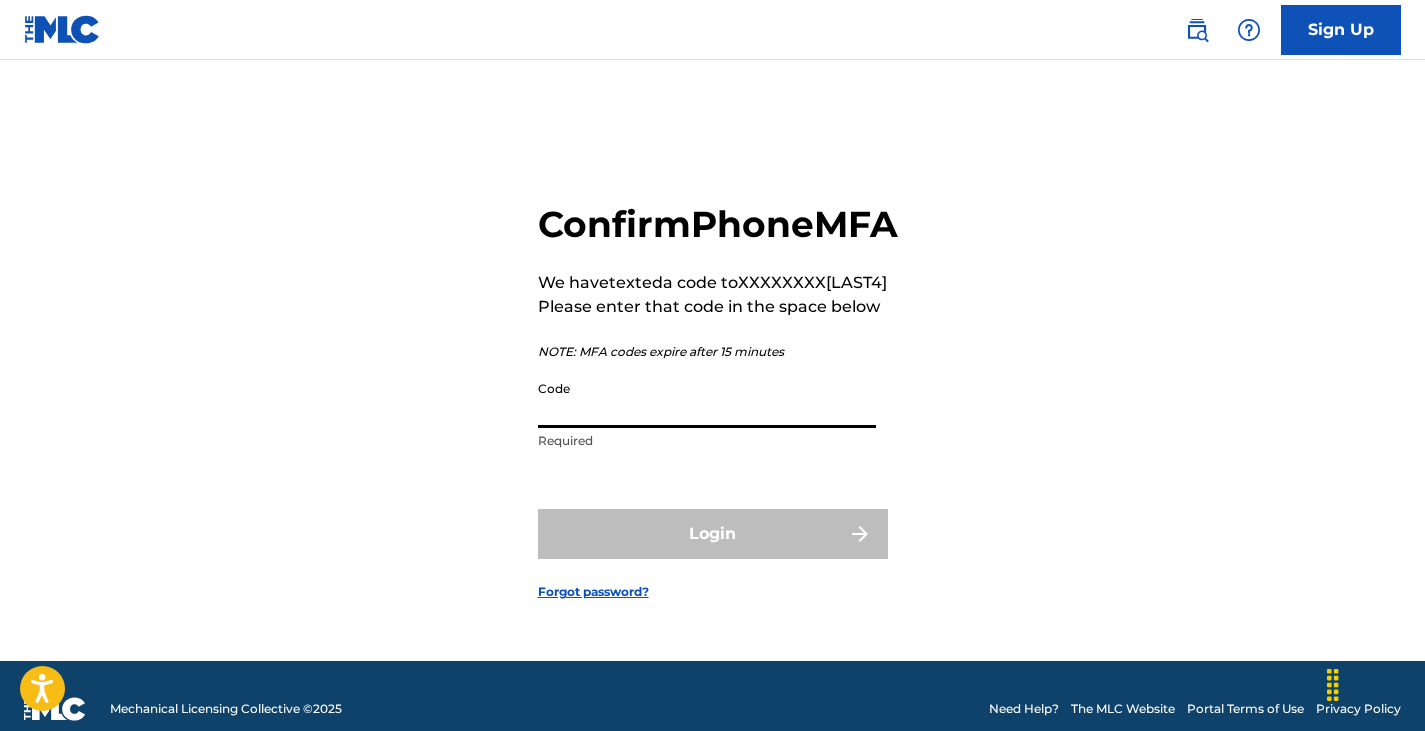 click on "Code" at bounding box center (707, 399) 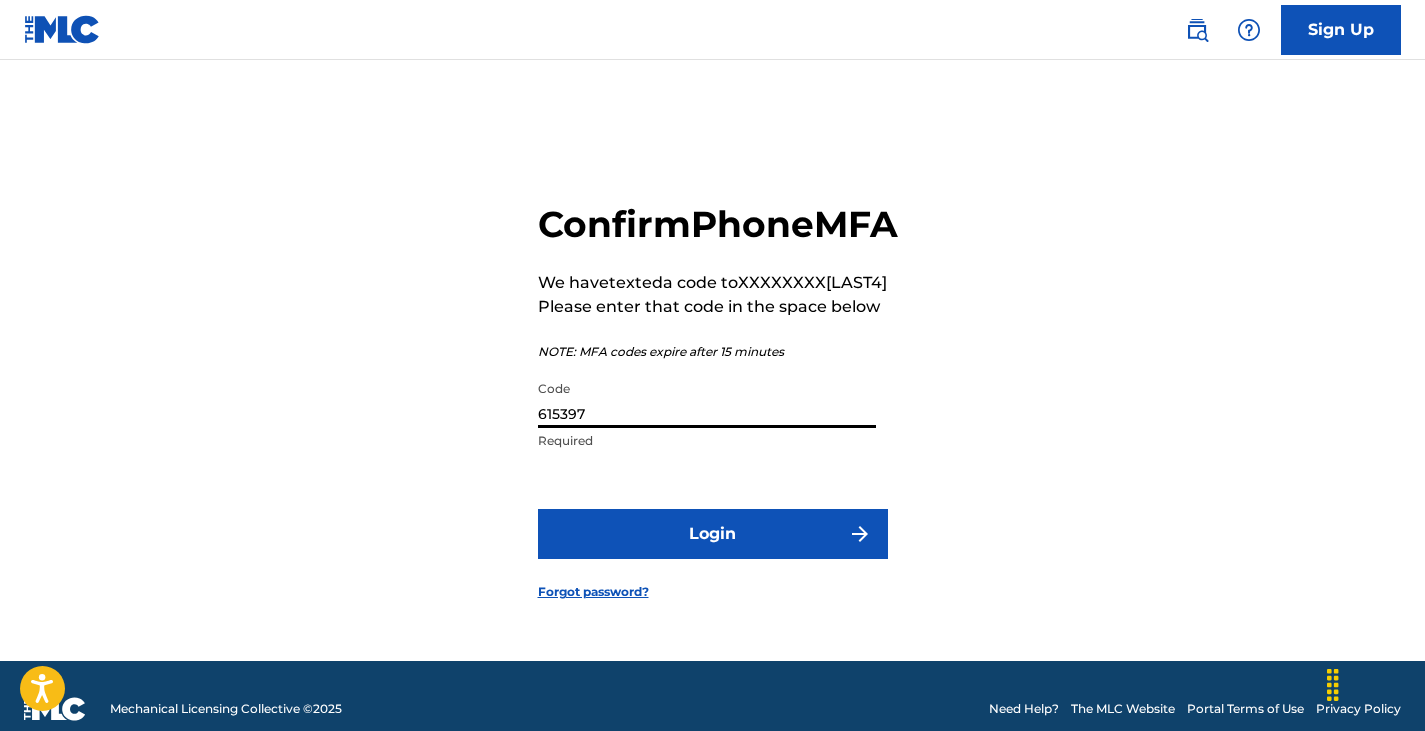 type on "615397" 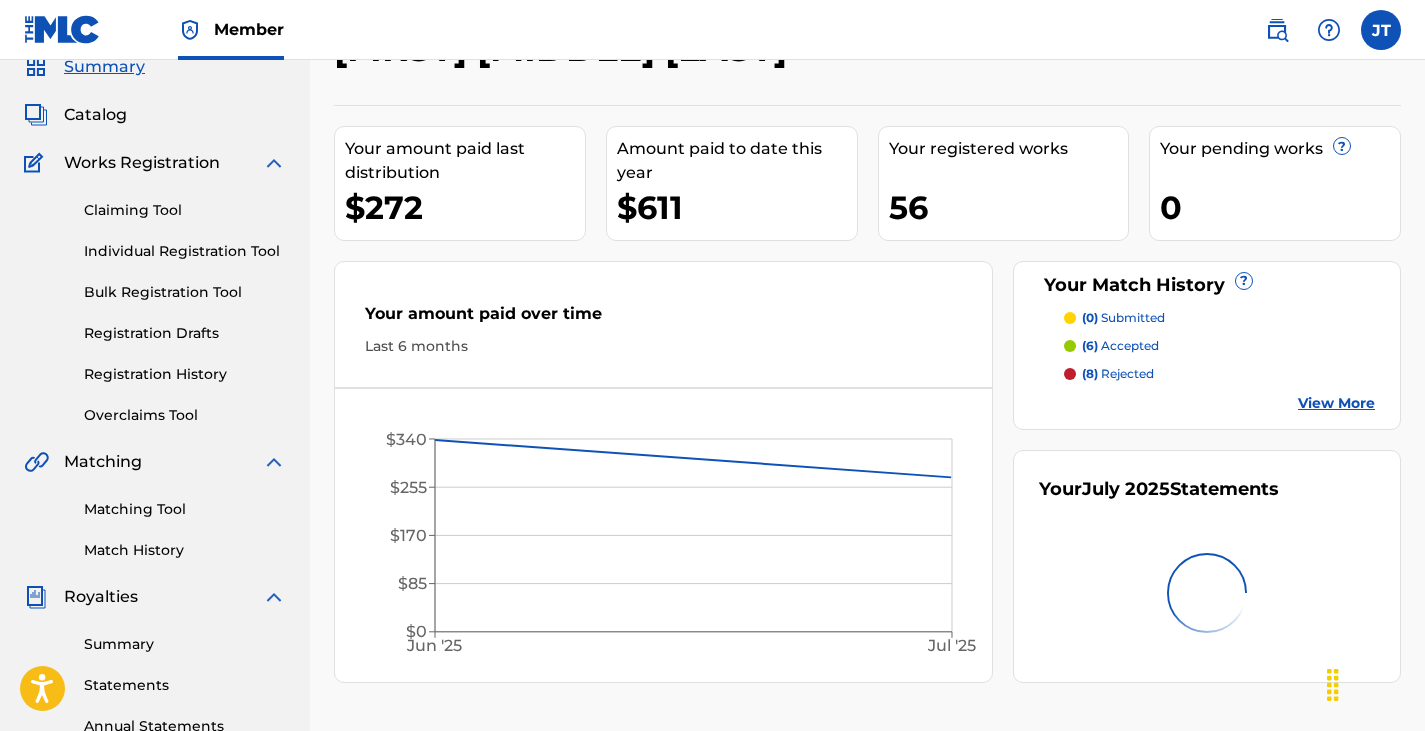 scroll, scrollTop: 85, scrollLeft: 0, axis: vertical 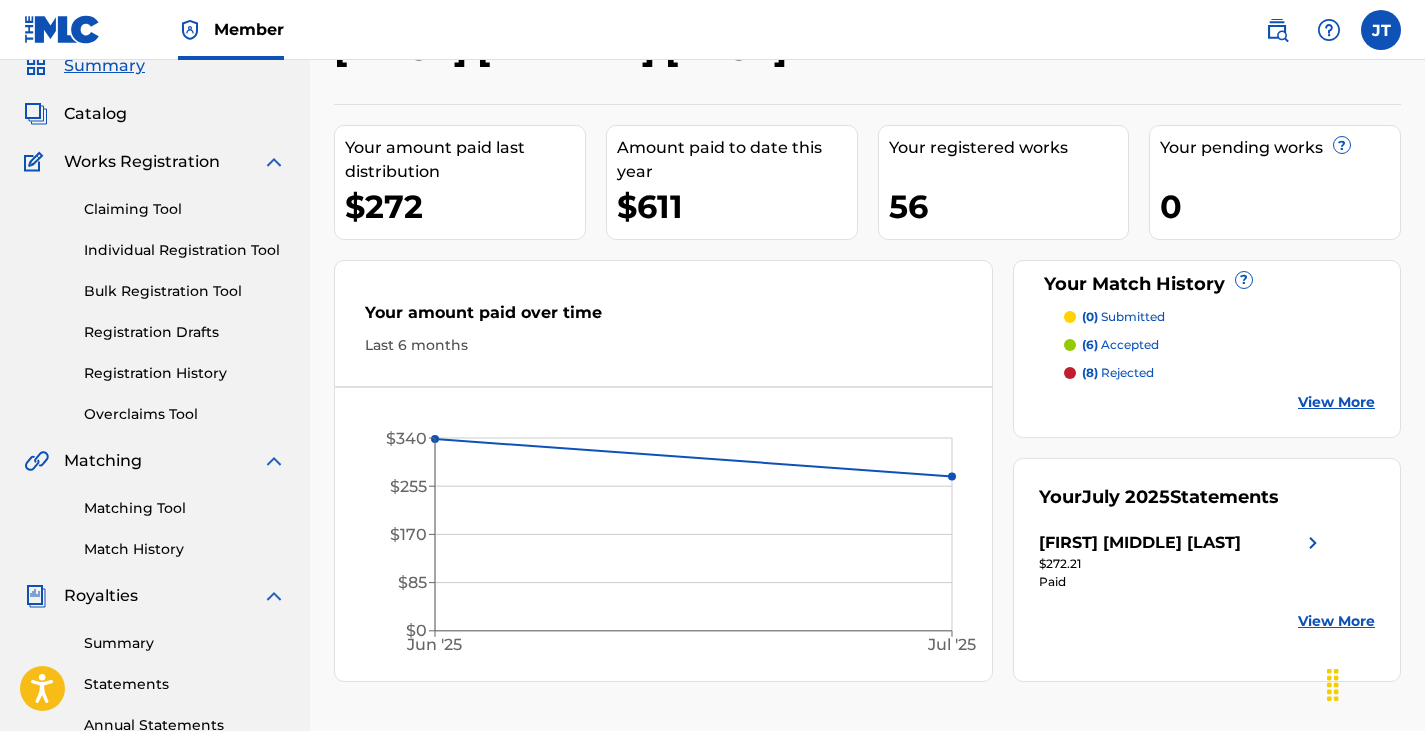 click on "Individual Registration Tool" at bounding box center [185, 250] 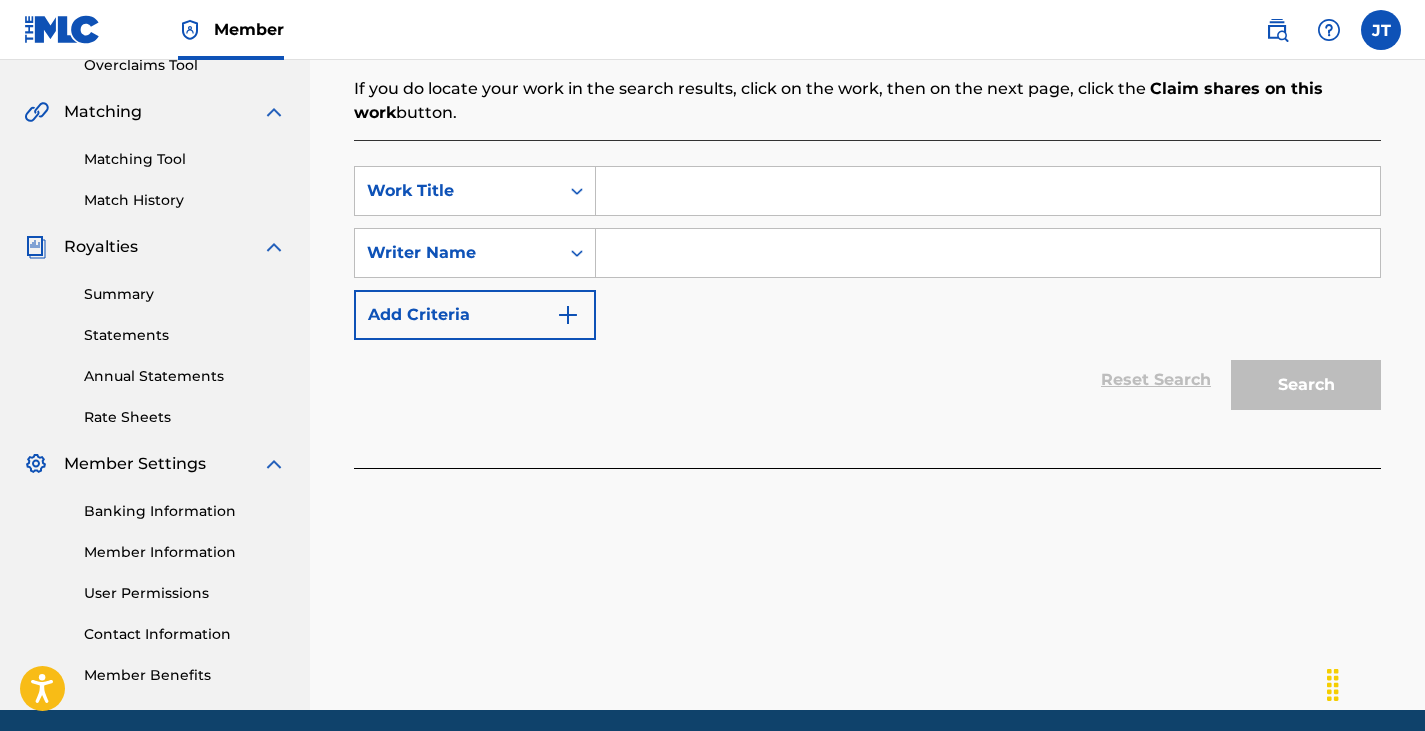 scroll, scrollTop: 440, scrollLeft: 0, axis: vertical 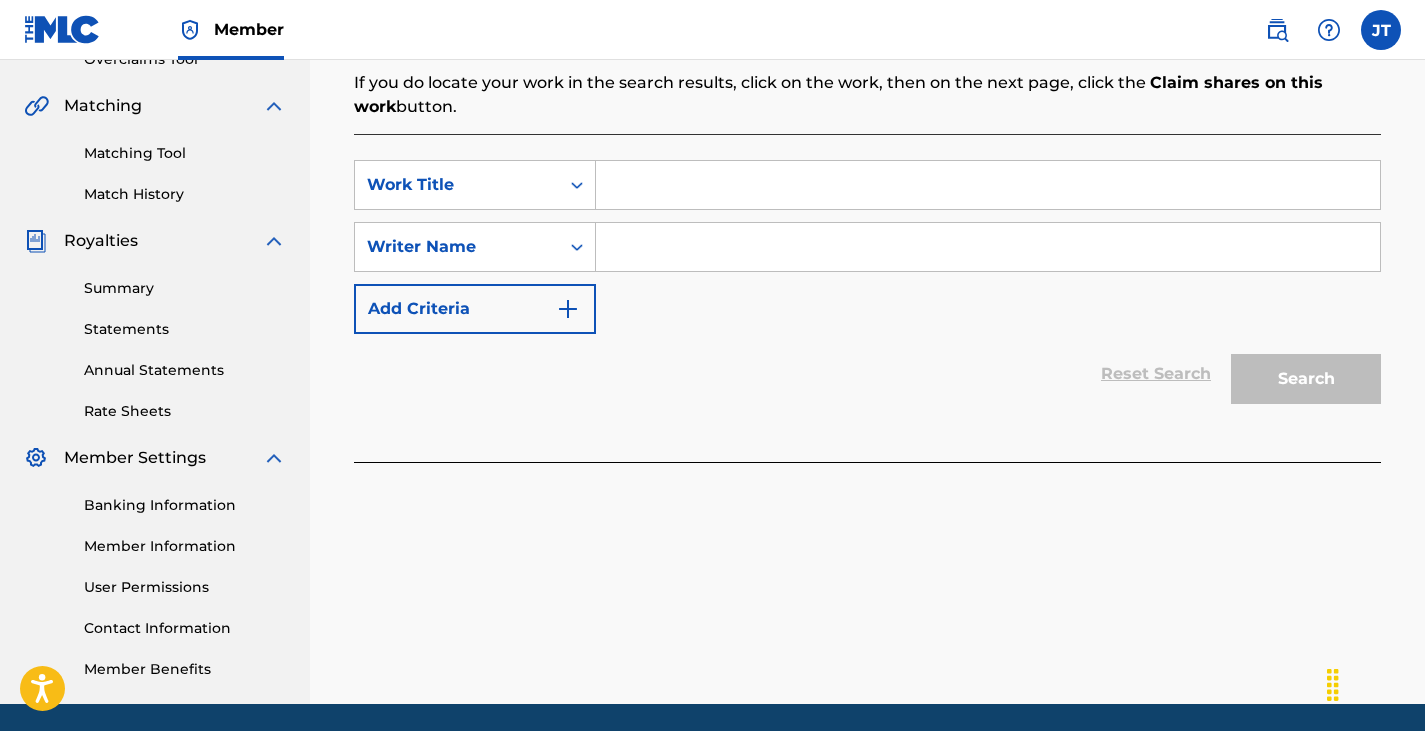 click at bounding box center [988, 185] 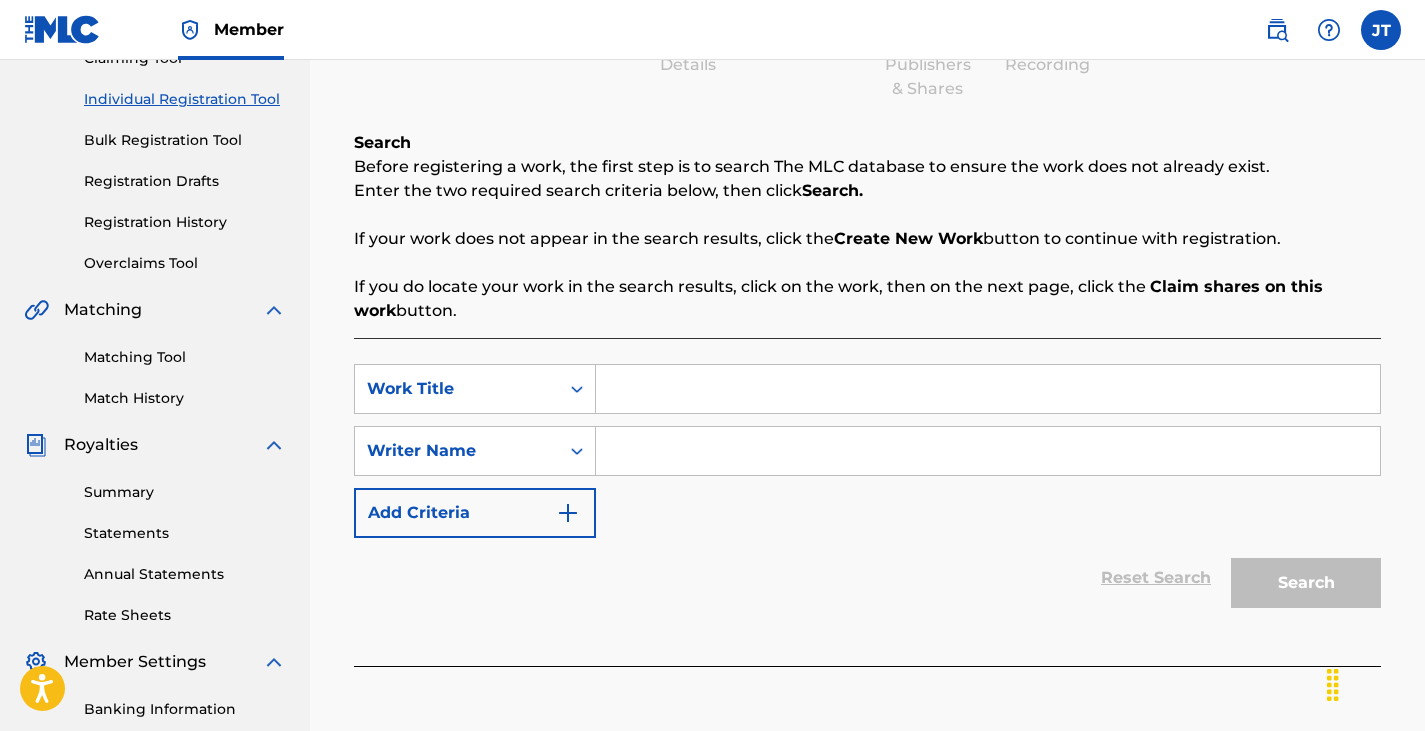 scroll, scrollTop: 235, scrollLeft: 0, axis: vertical 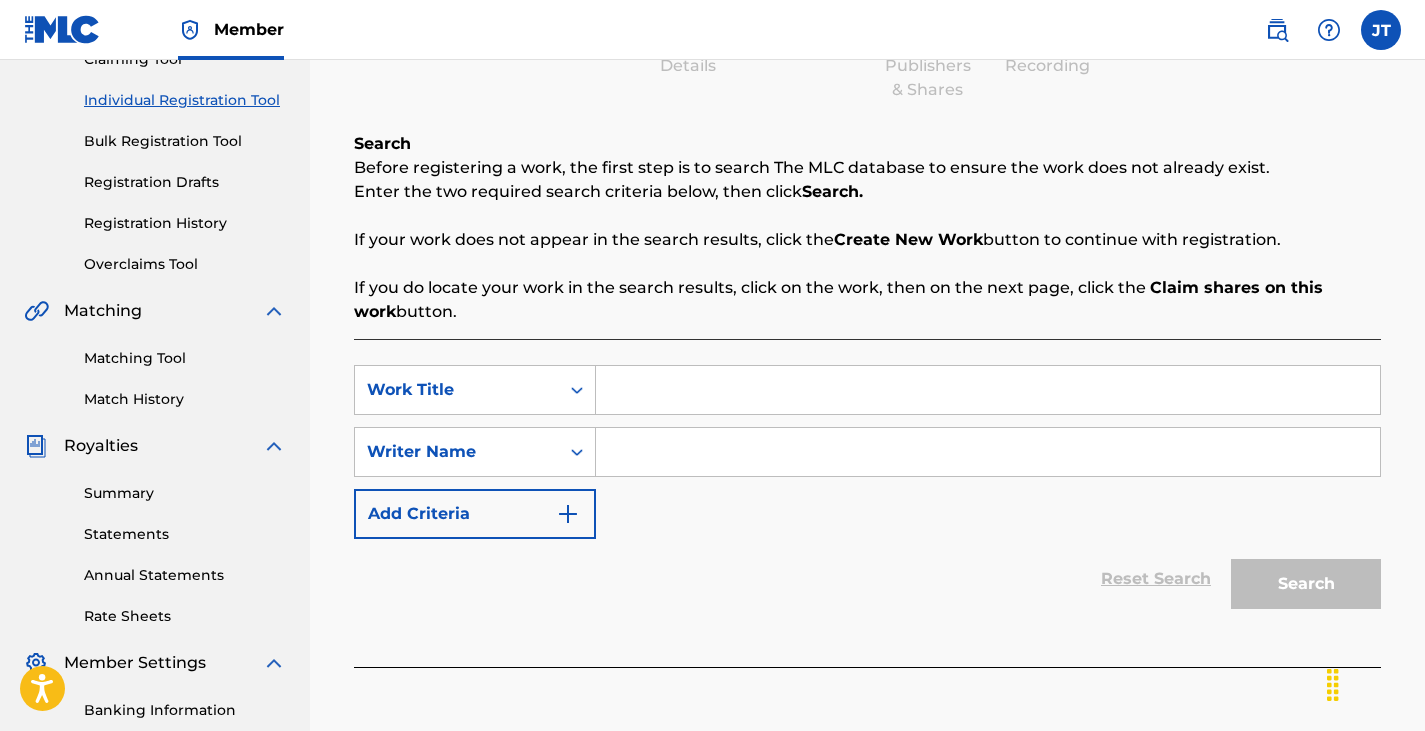 click on "Claiming Tool Individual Registration Tool Bulk Registration Tool Registration Drafts Registration History Overclaims Tool" at bounding box center (155, 149) 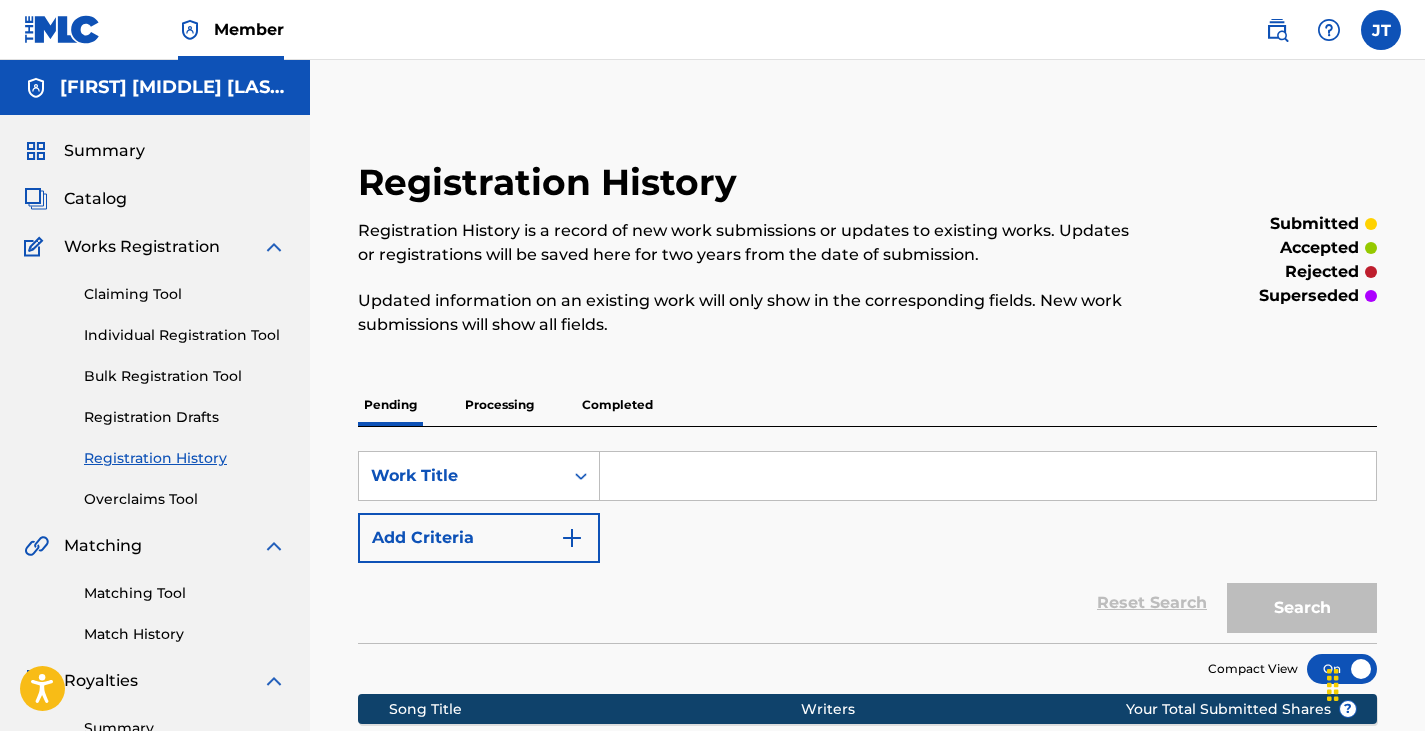 click on "Processing" at bounding box center [499, 405] 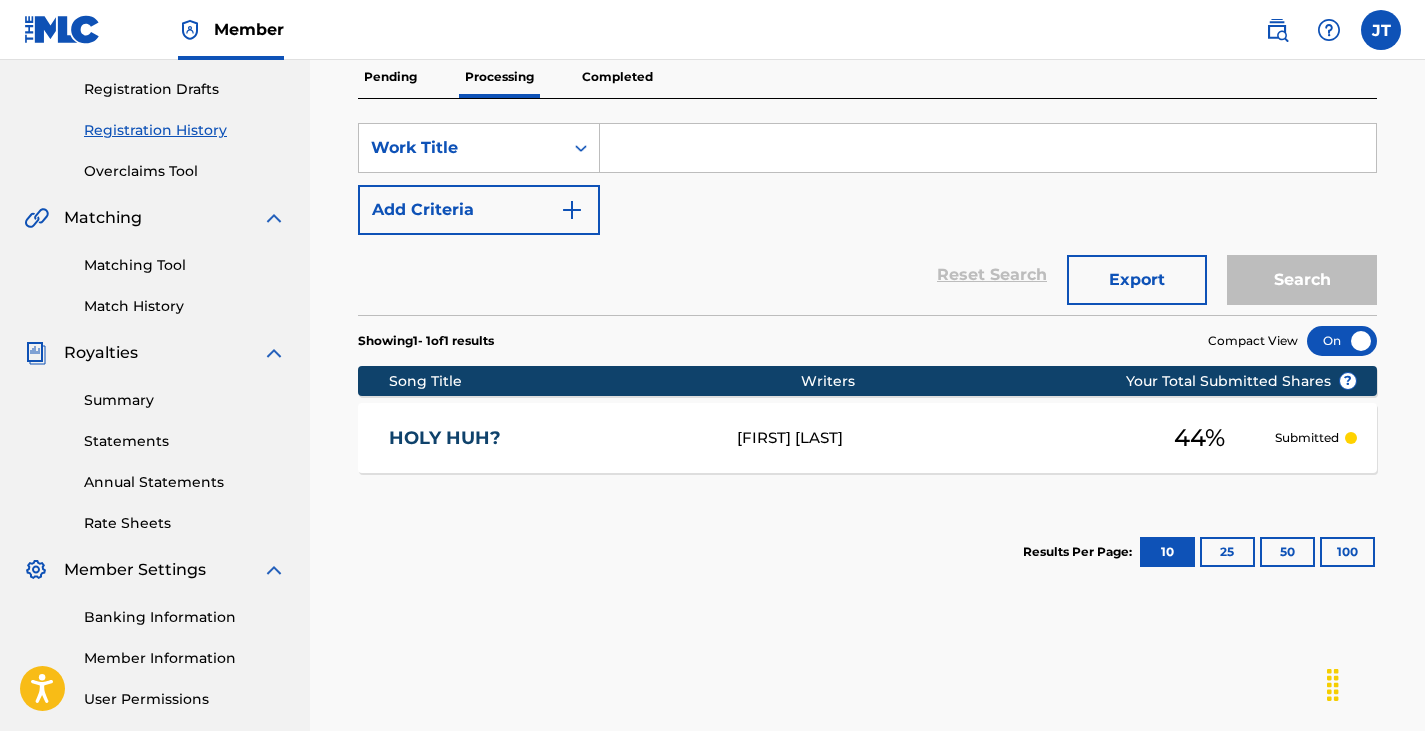 scroll, scrollTop: 329, scrollLeft: 0, axis: vertical 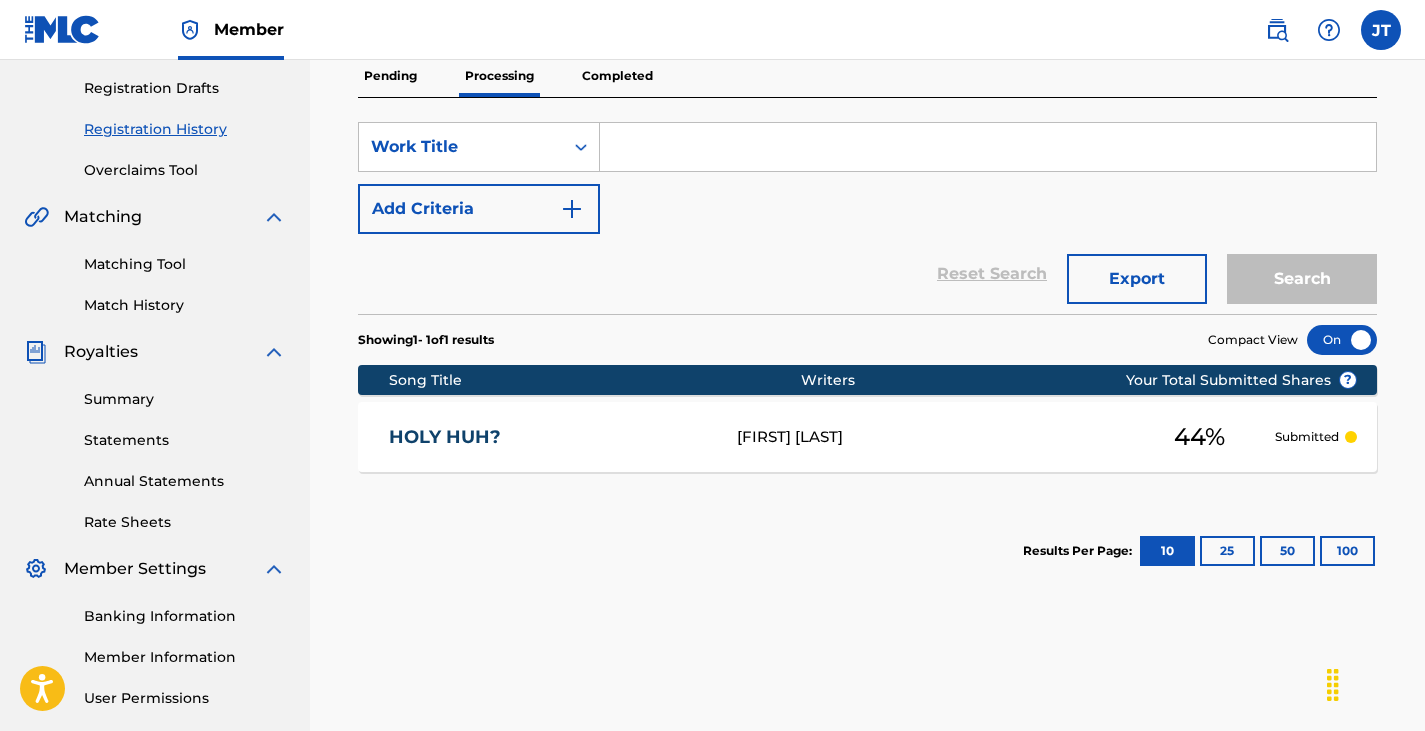 click at bounding box center [988, 147] 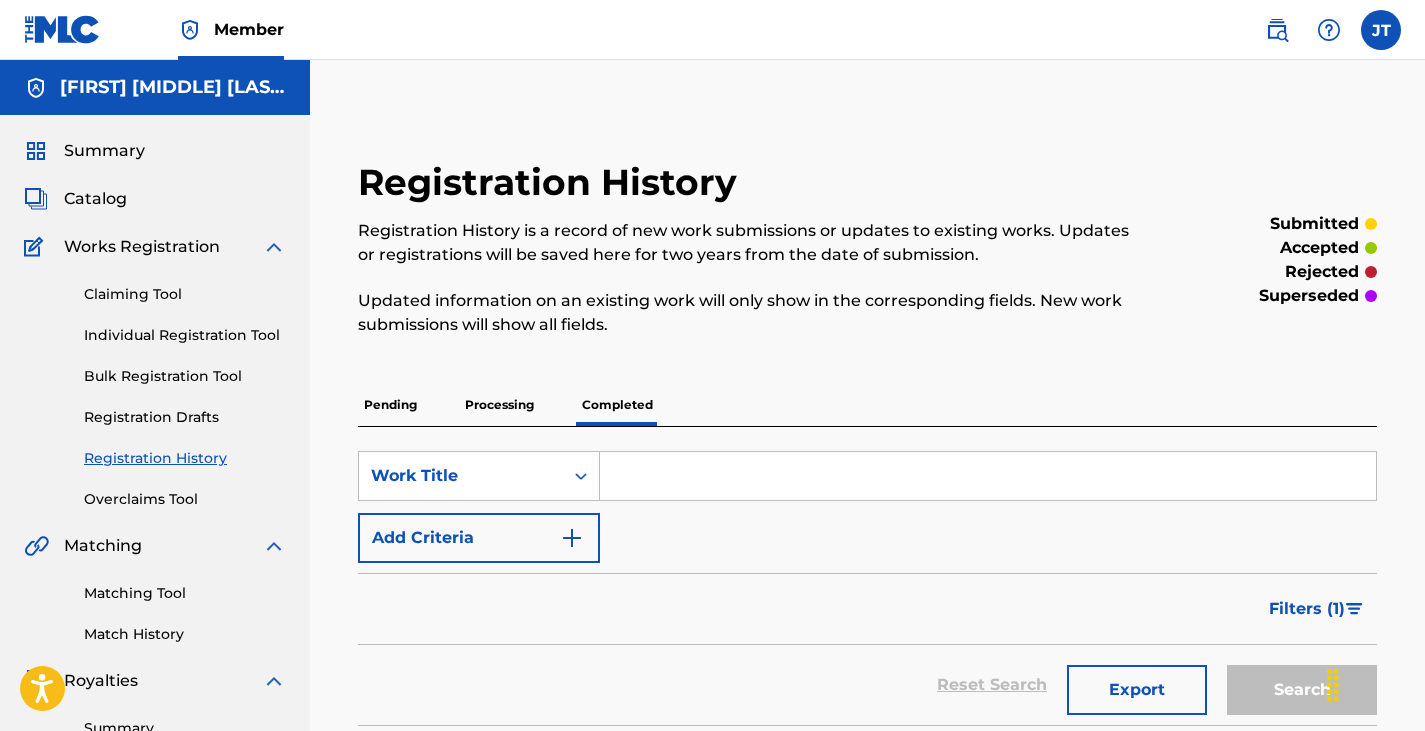 click at bounding box center (988, 476) 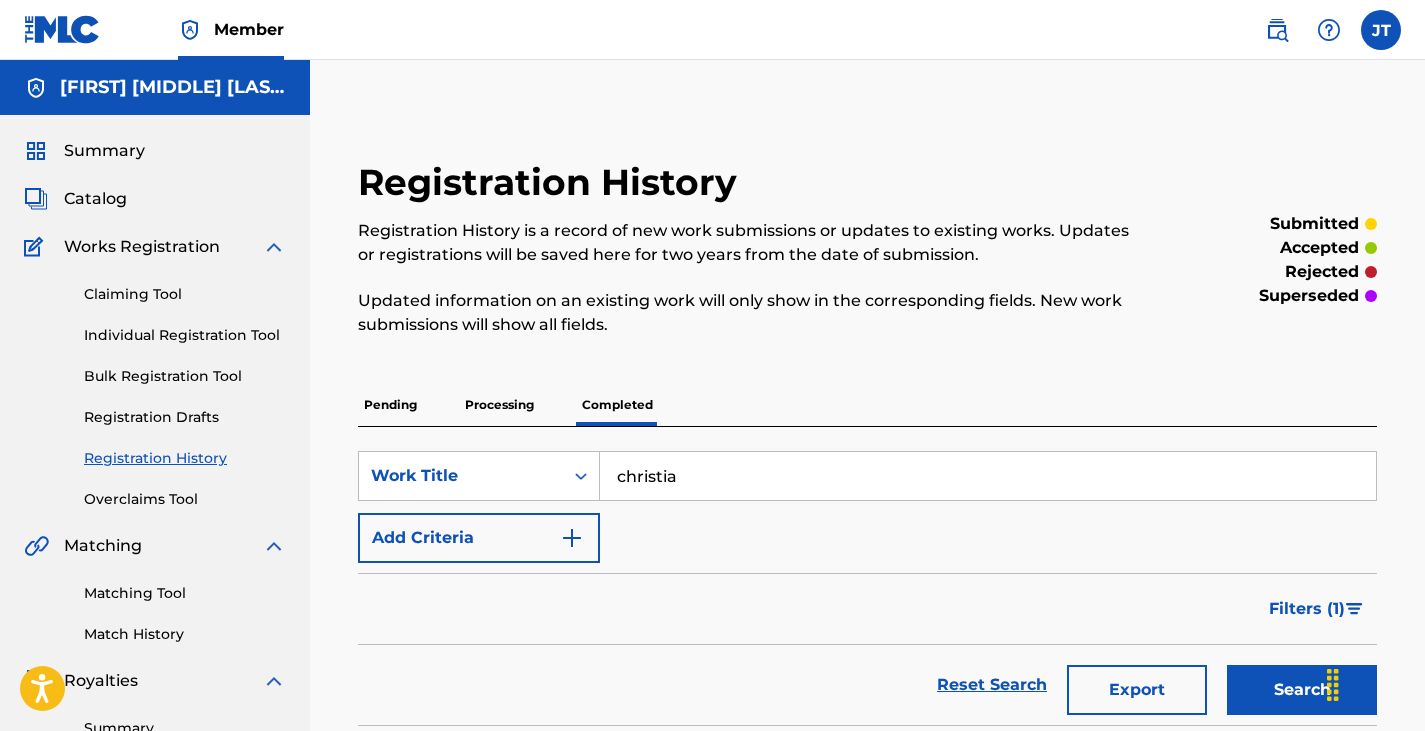 type on "CHRISTIAN DRILL IS BACK (CDIB)" 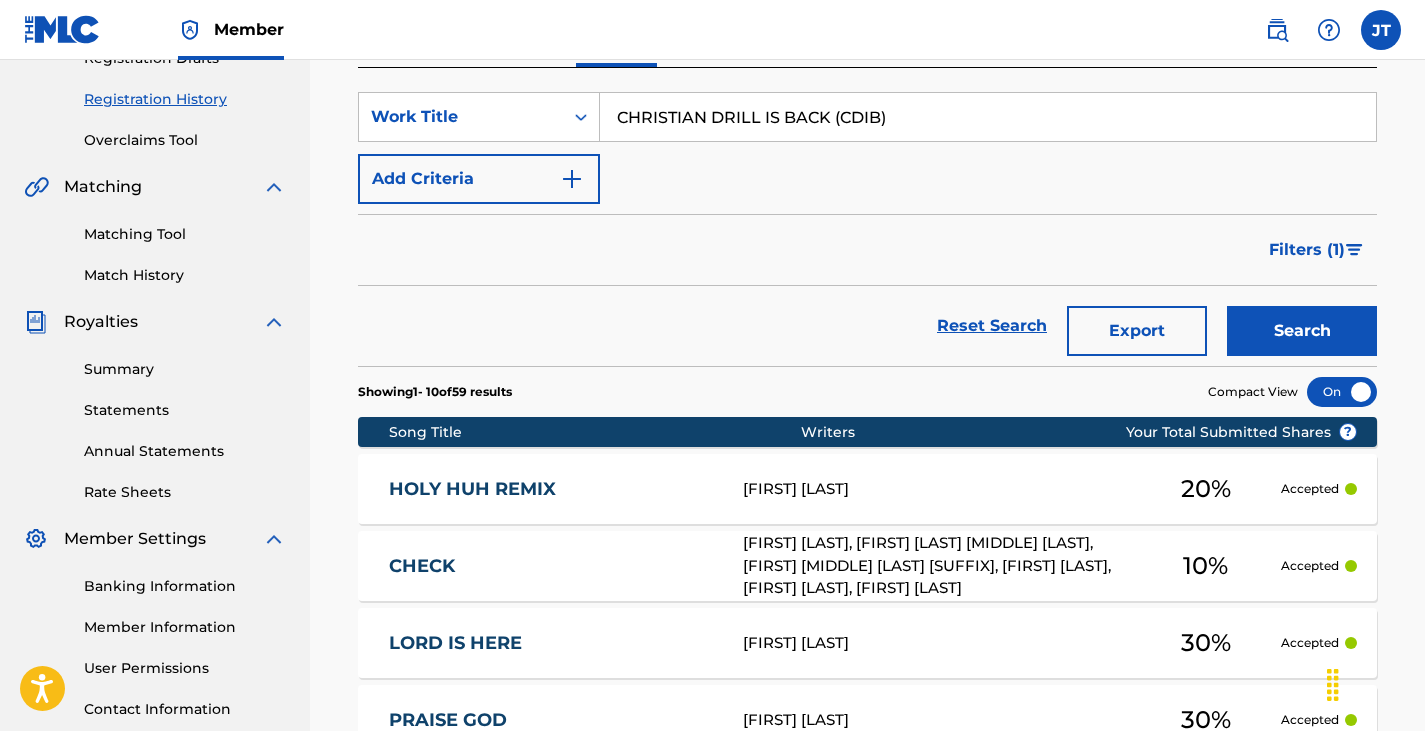 scroll, scrollTop: 361, scrollLeft: 0, axis: vertical 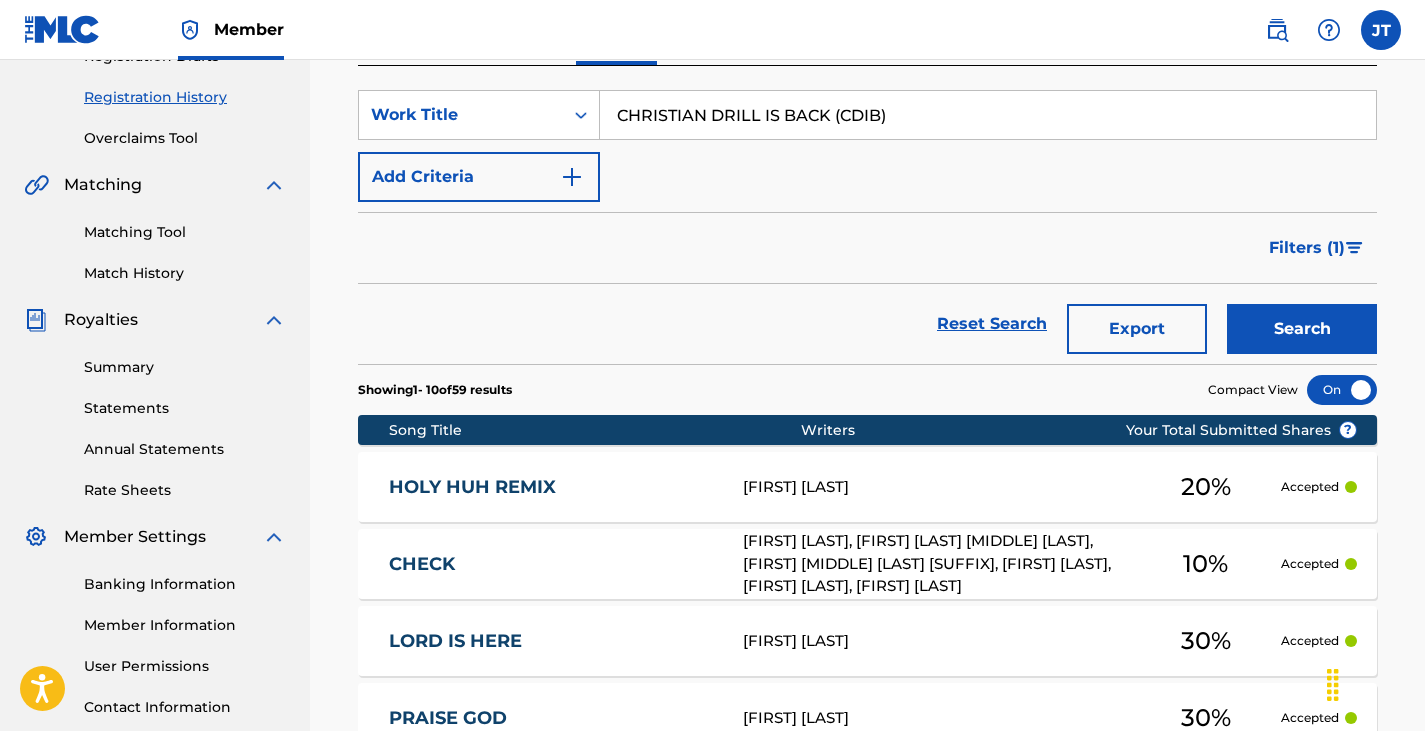 click on "Search" at bounding box center [1302, 329] 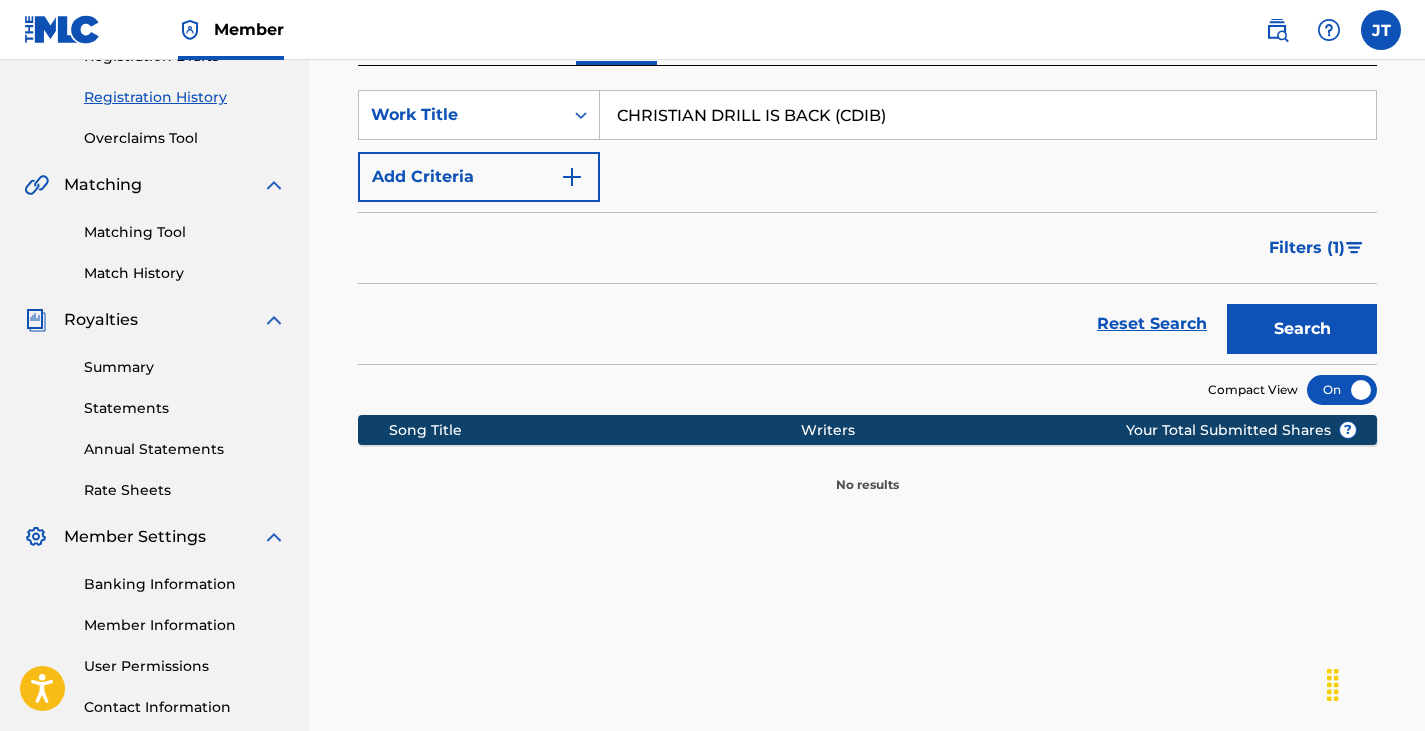 click on "CHRISTIAN DRILL IS BACK (CDIB)" at bounding box center [988, 115] 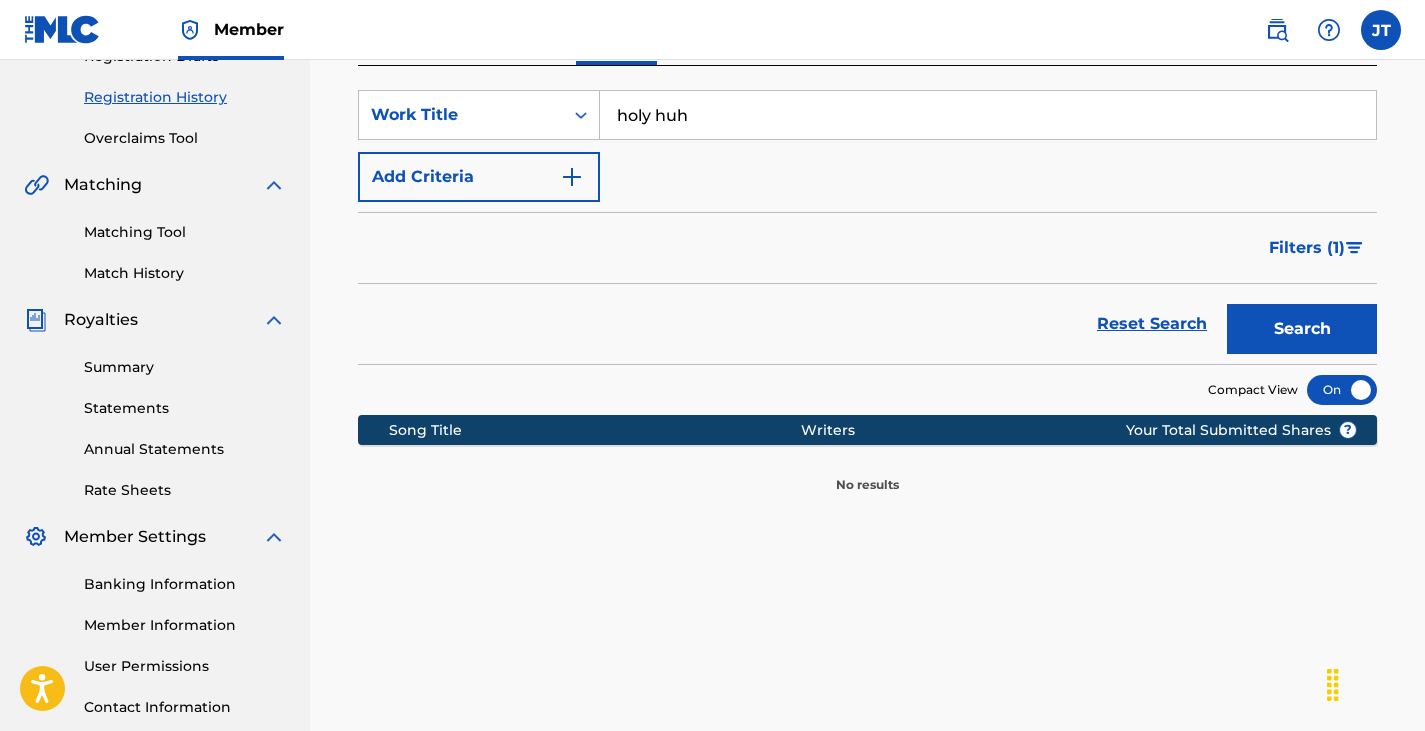 type on "holy huh" 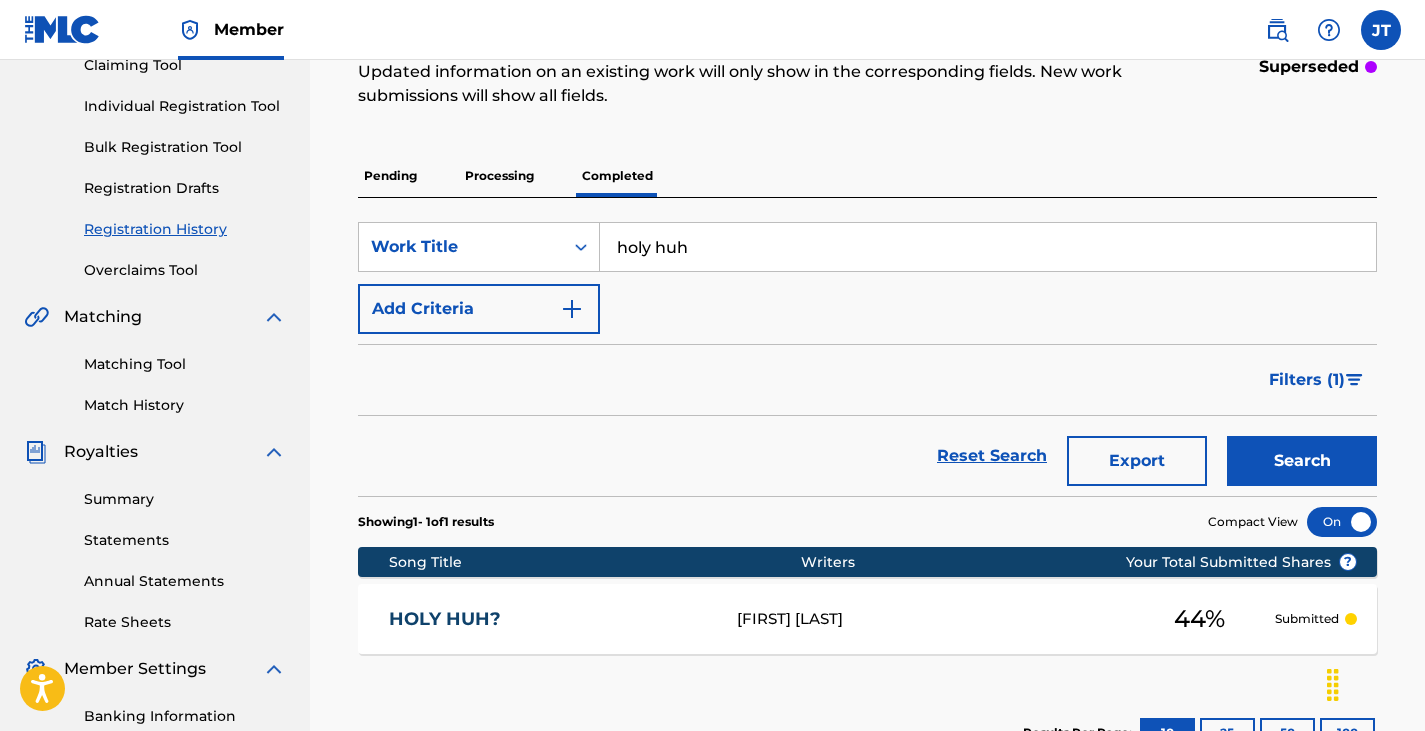 scroll, scrollTop: 228, scrollLeft: 0, axis: vertical 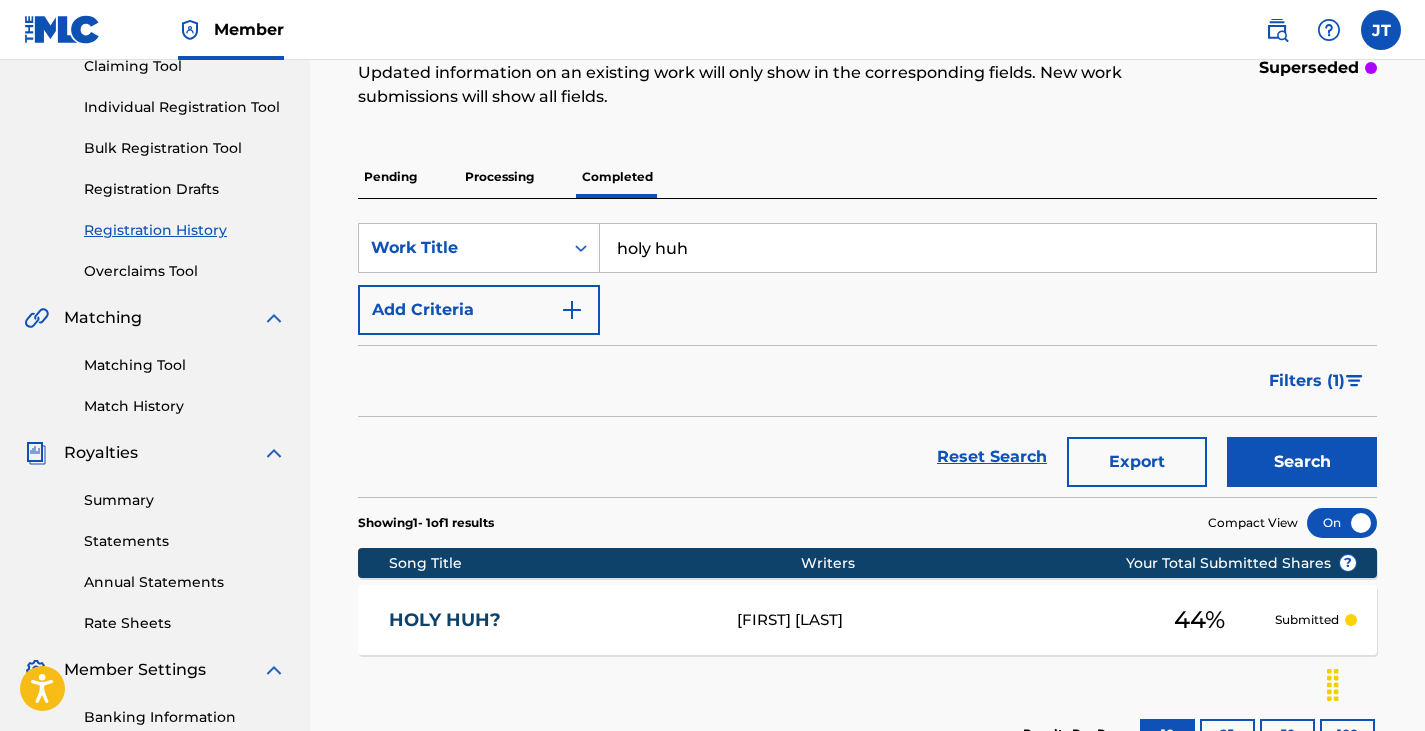 click on "Processing" at bounding box center (499, 177) 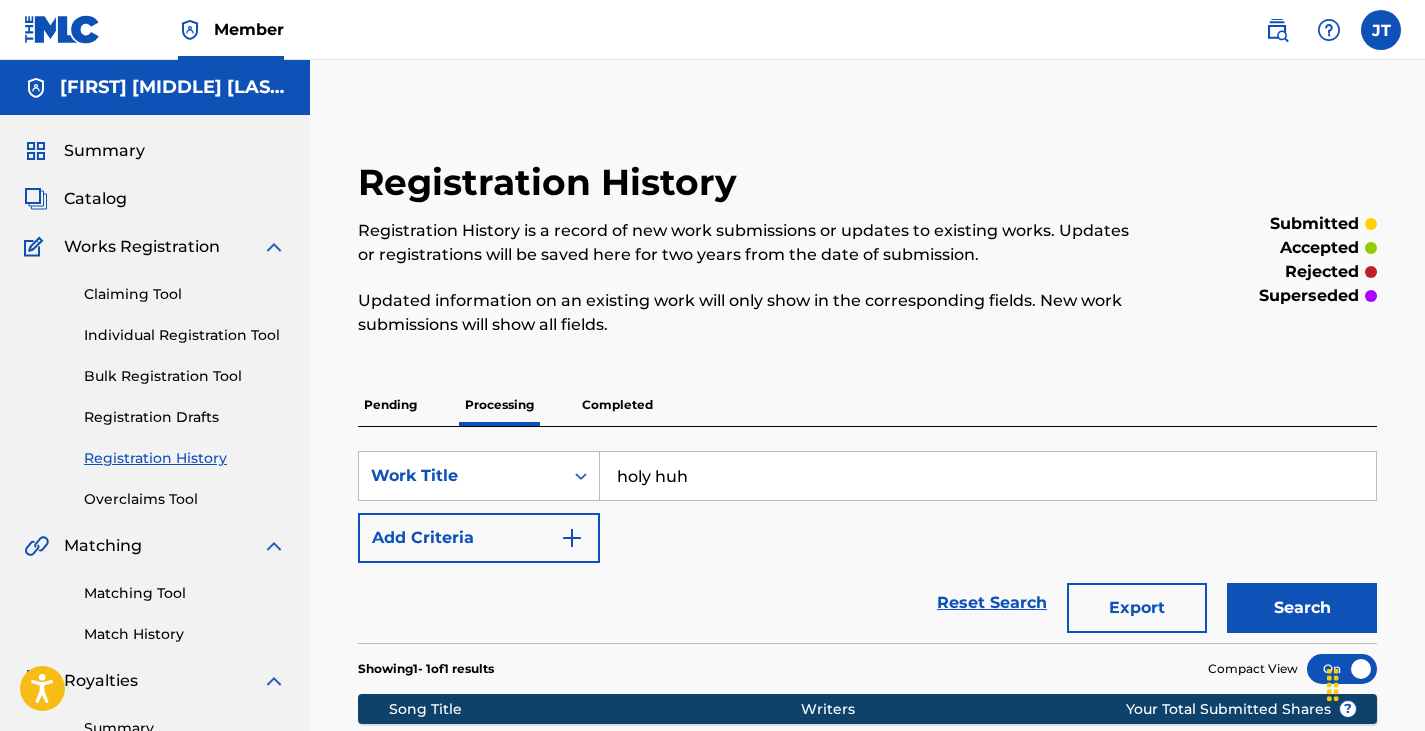 click on "Completed" at bounding box center (617, 405) 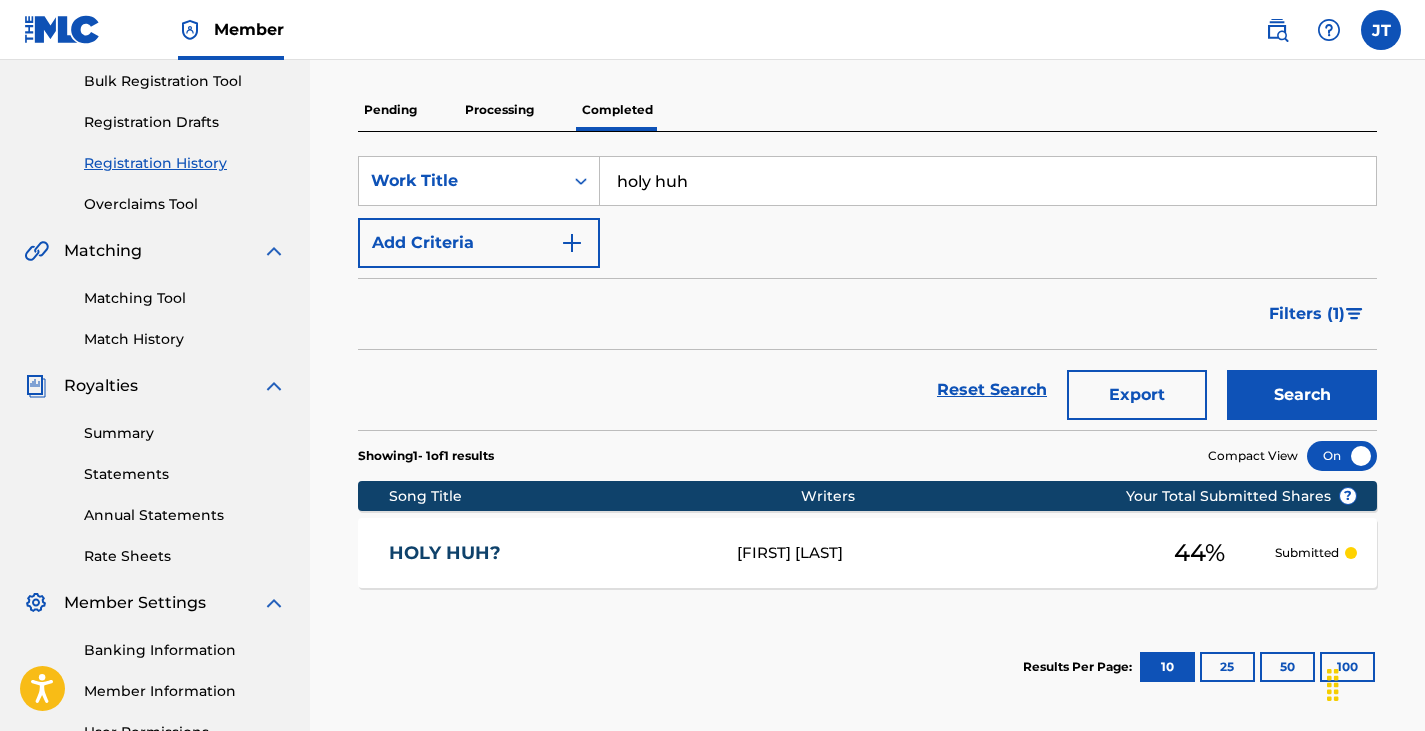 scroll, scrollTop: 294, scrollLeft: 0, axis: vertical 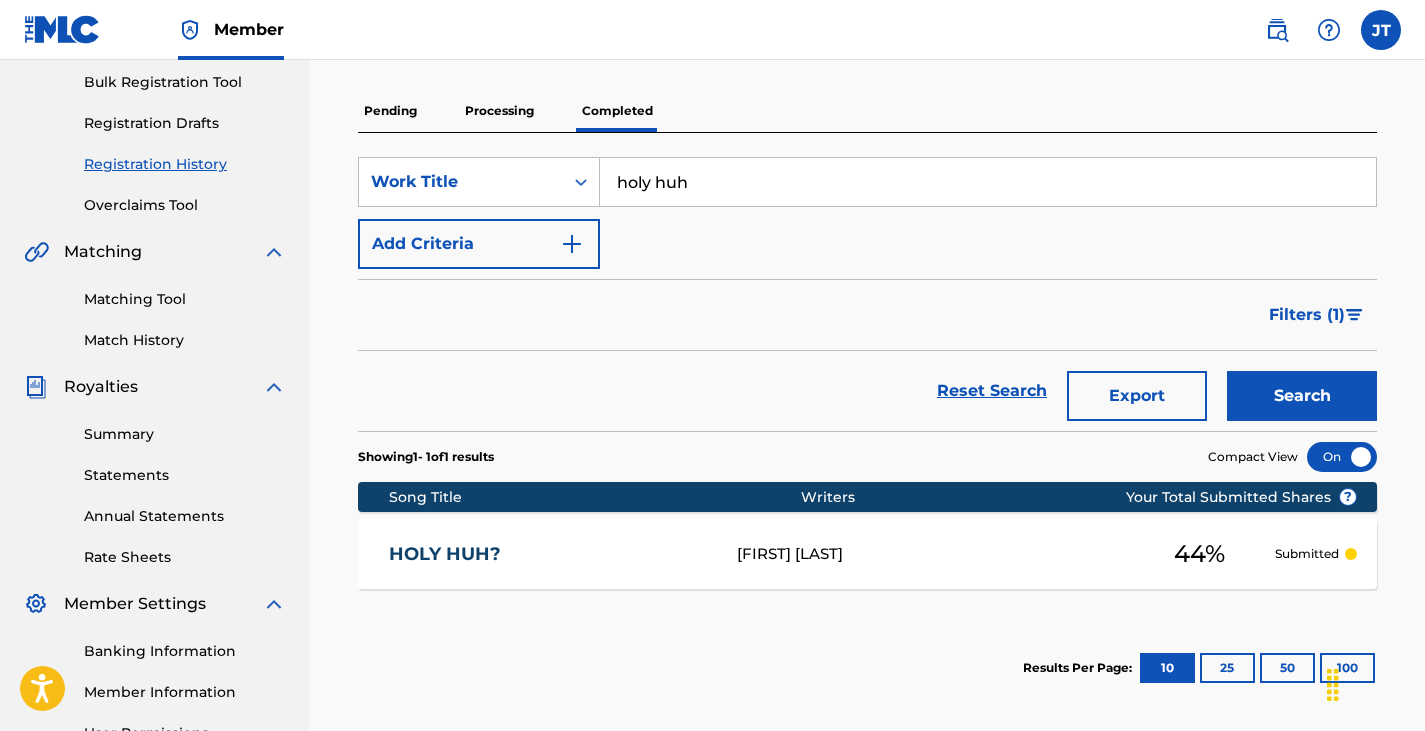 drag, startPoint x: 789, startPoint y: 193, endPoint x: 456, endPoint y: 212, distance: 333.5416 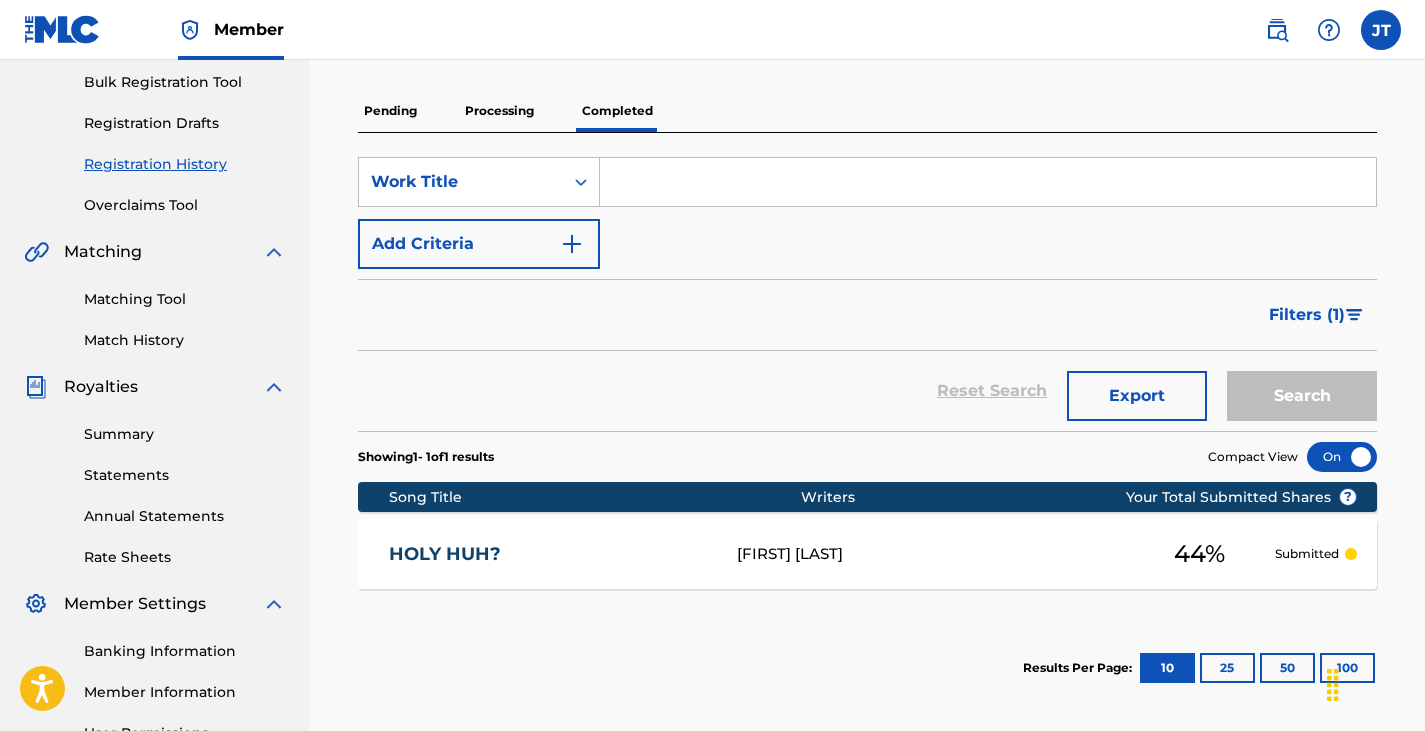 type 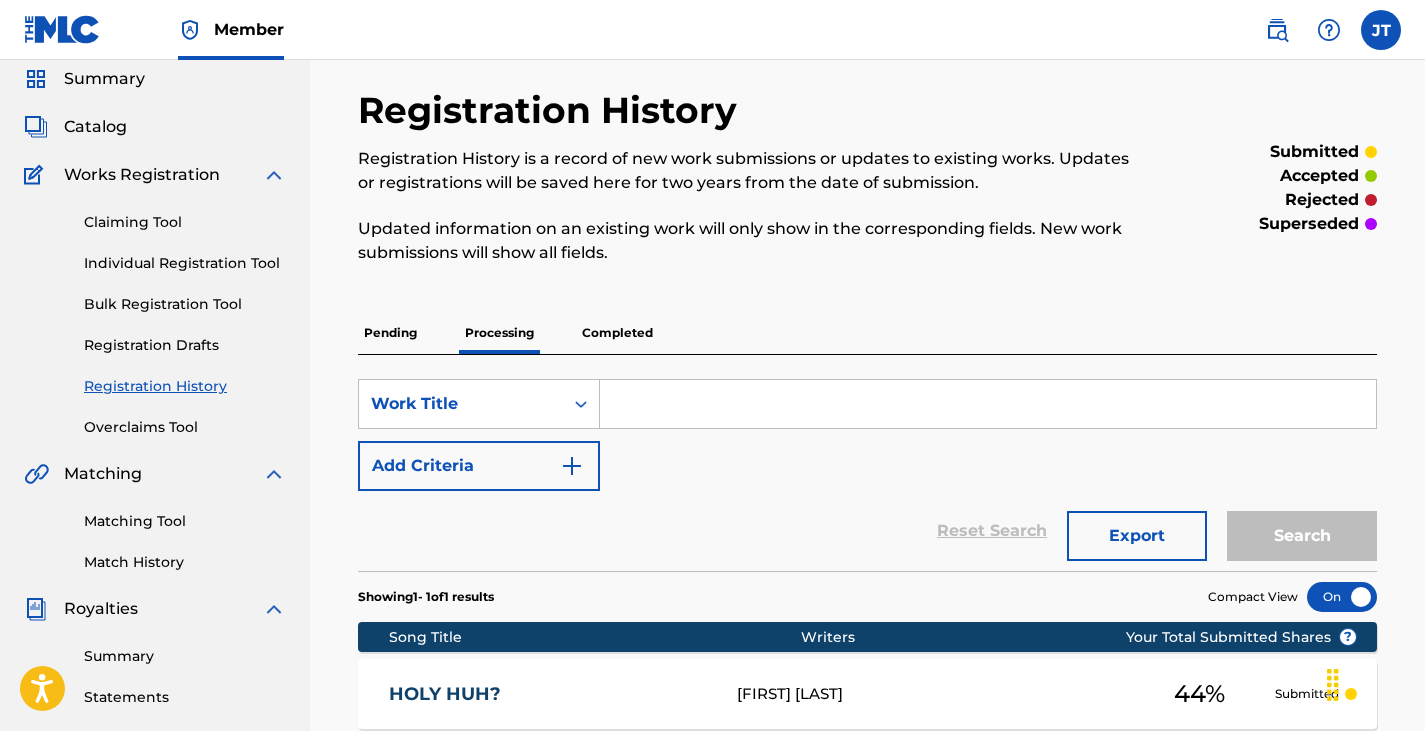 scroll, scrollTop: 73, scrollLeft: 0, axis: vertical 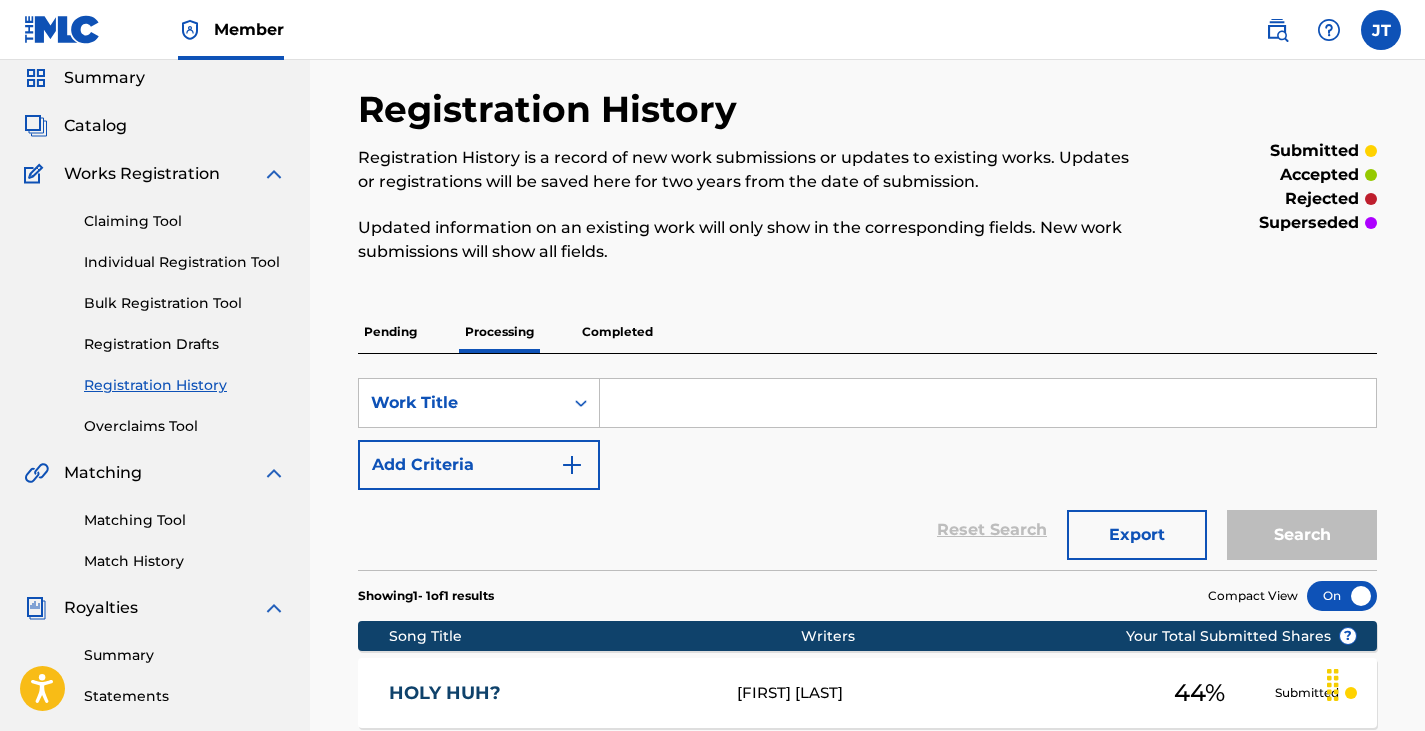 click on "Completed" at bounding box center [617, 332] 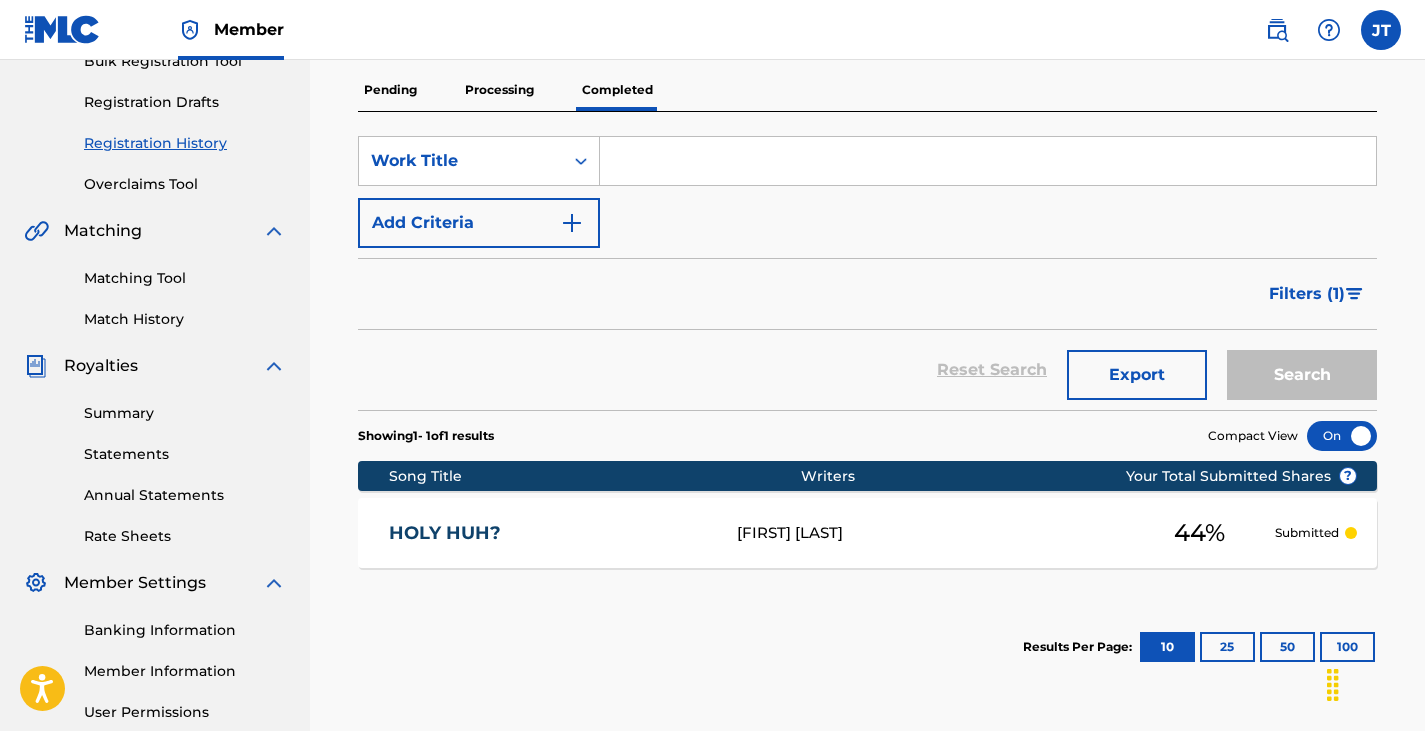 scroll, scrollTop: 310, scrollLeft: 0, axis: vertical 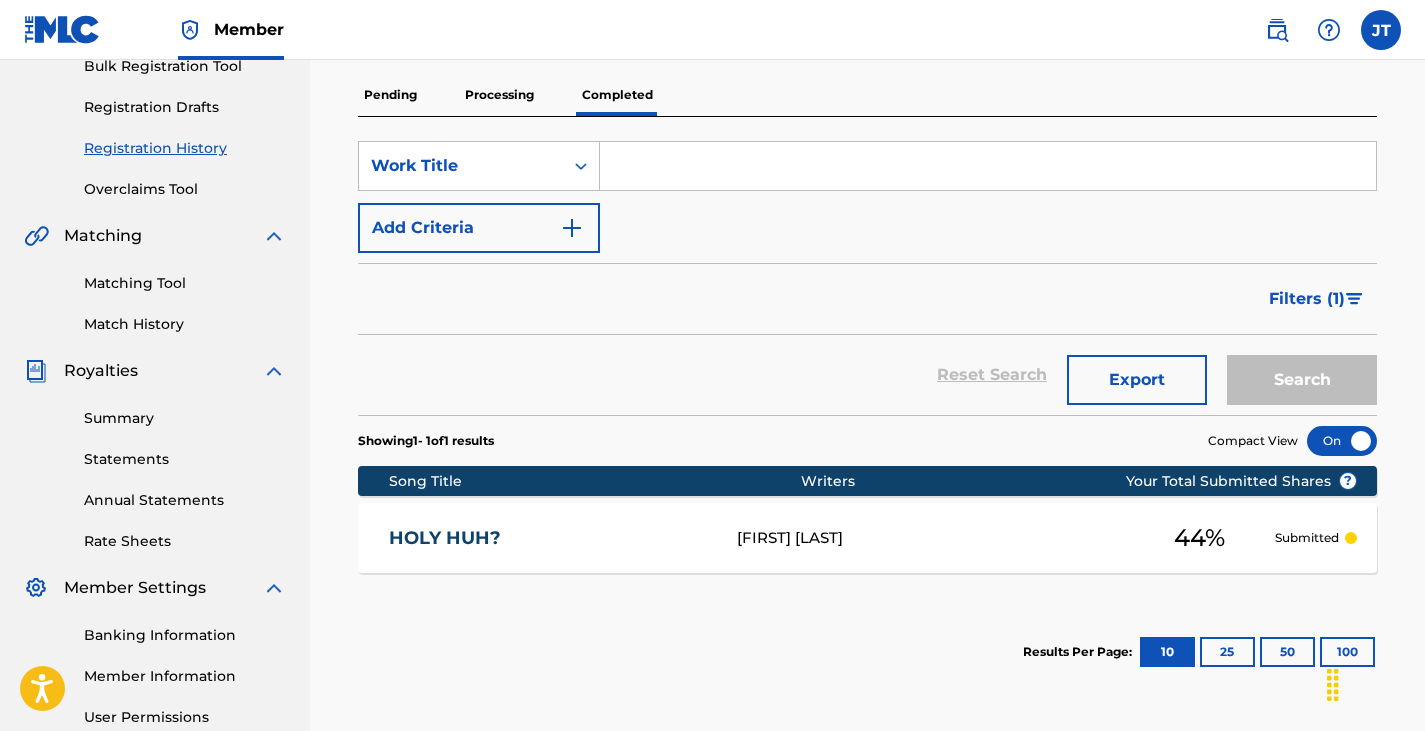 click on "Claiming Tool Individual Registration Tool Bulk Registration Tool Registration Drafts Registration History Overclaims Tool" at bounding box center [155, 74] 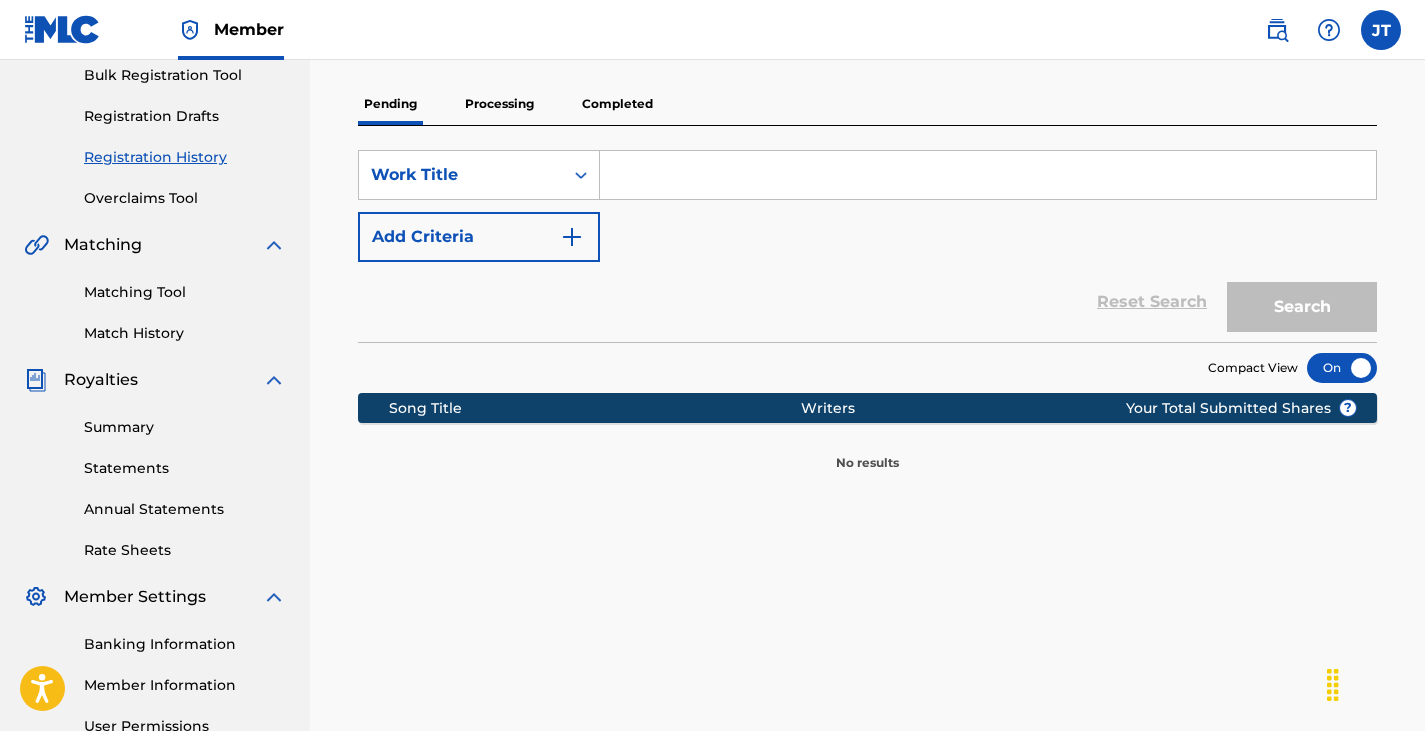 scroll, scrollTop: 302, scrollLeft: 0, axis: vertical 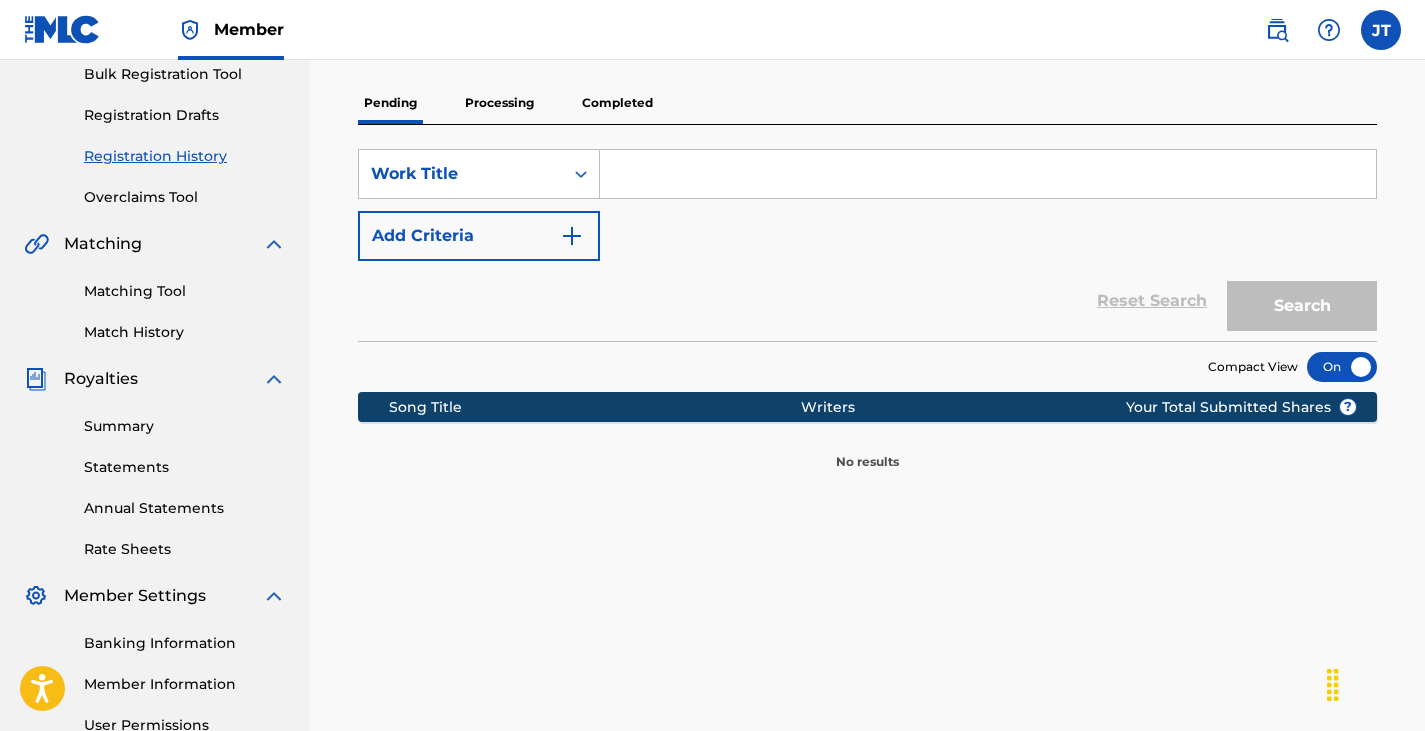 click on "Completed" at bounding box center [617, 103] 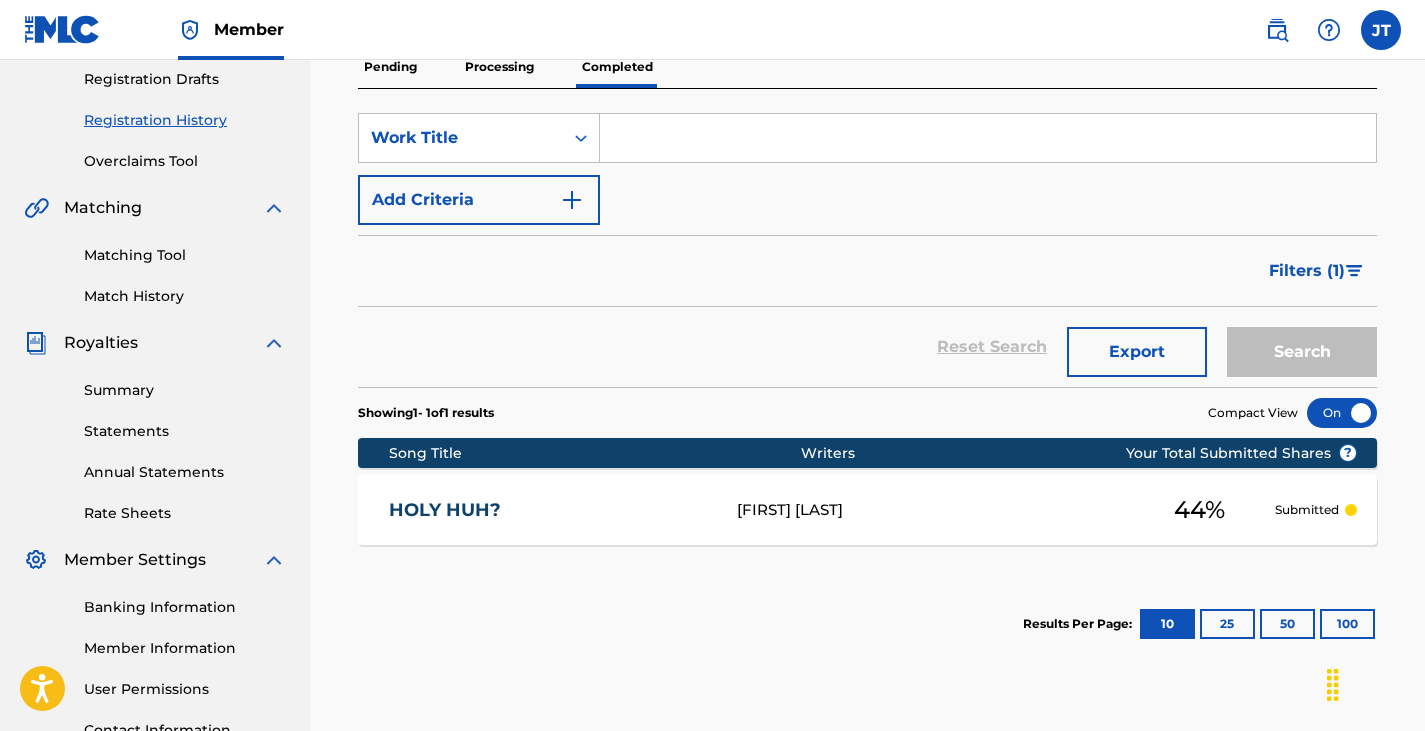scroll, scrollTop: 337, scrollLeft: 0, axis: vertical 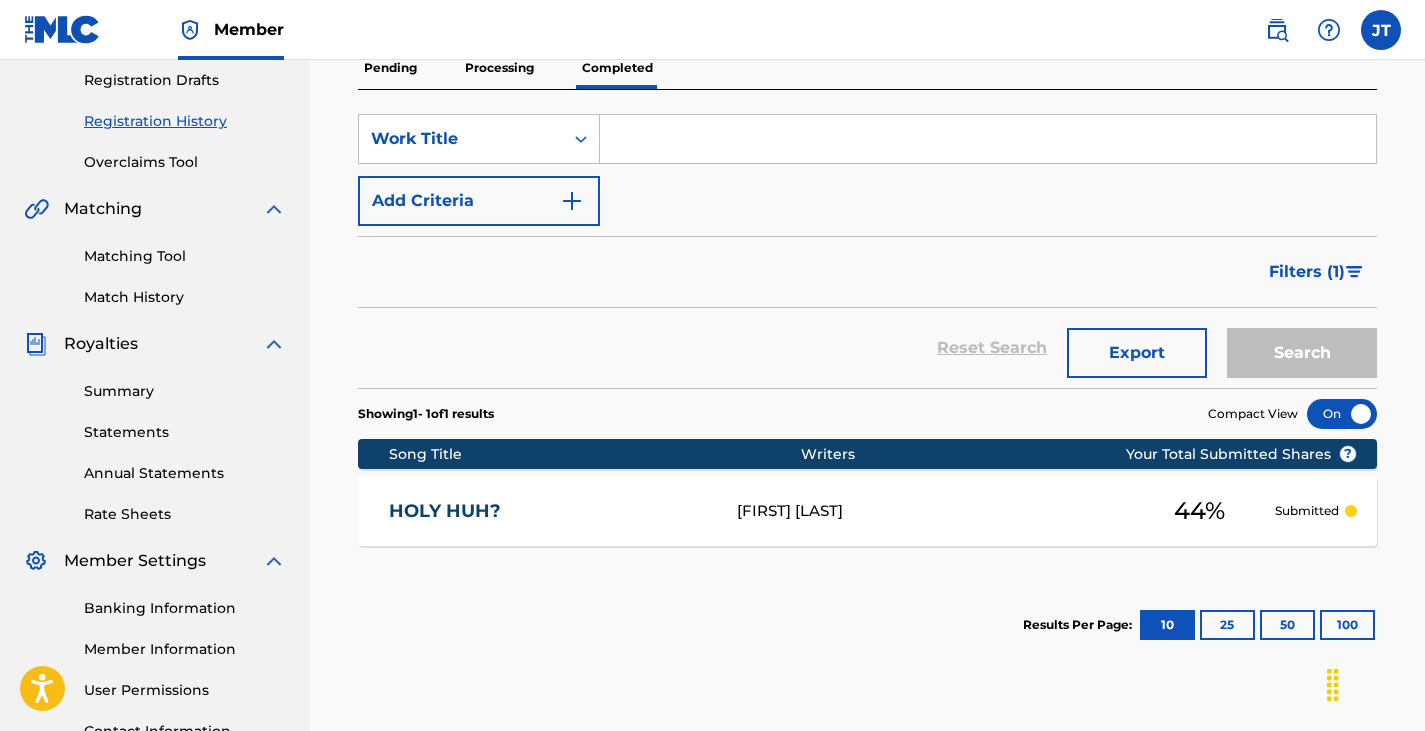 click on "Processing" at bounding box center [499, 68] 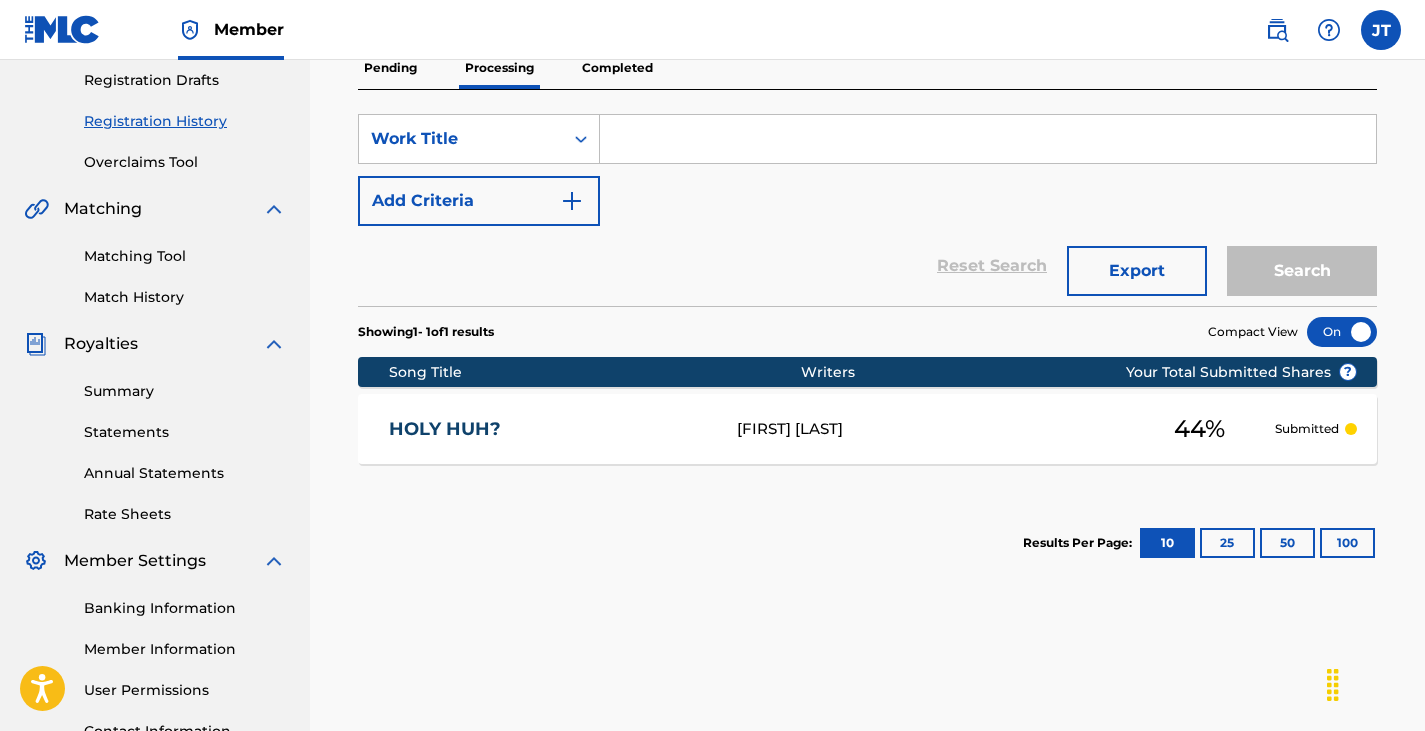 scroll, scrollTop: 0, scrollLeft: 0, axis: both 